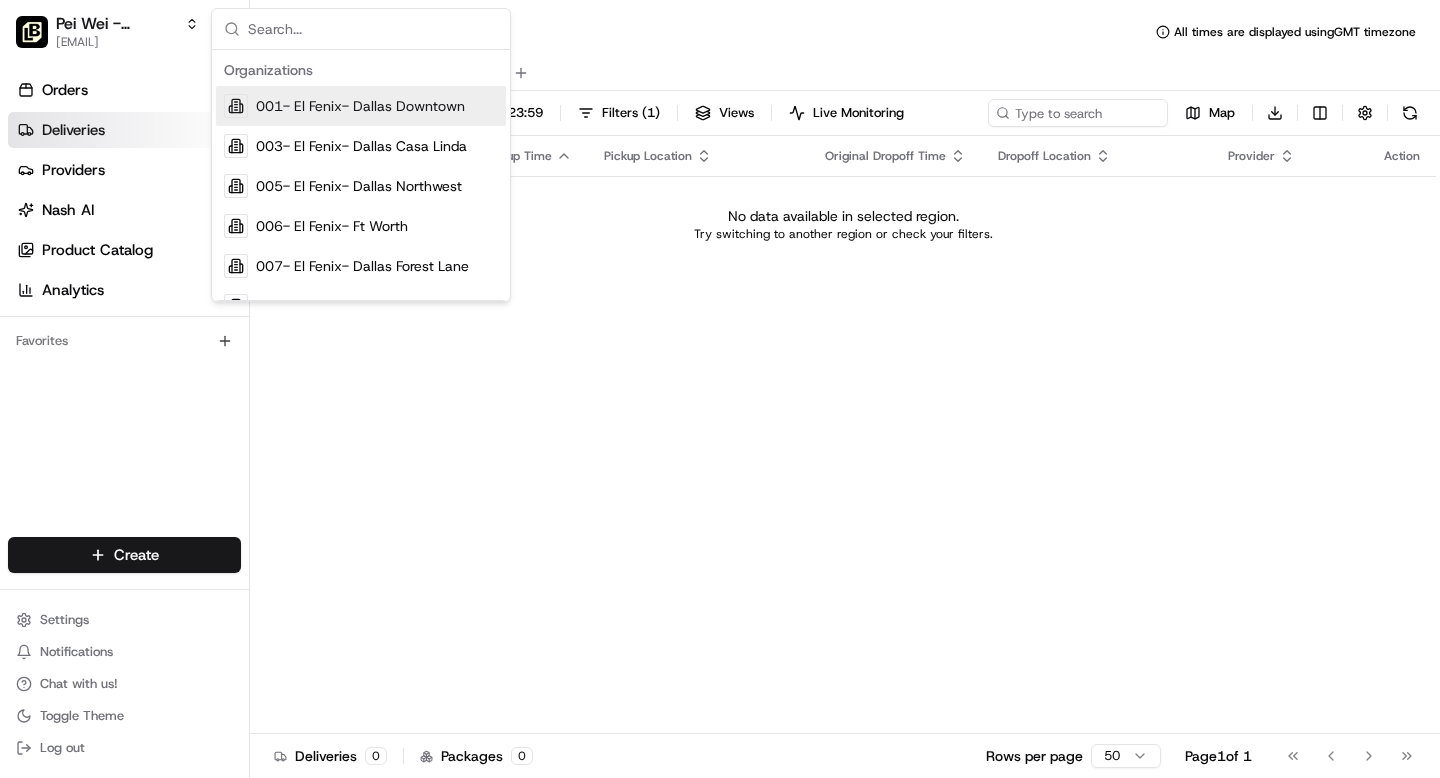 scroll, scrollTop: 0, scrollLeft: 0, axis: both 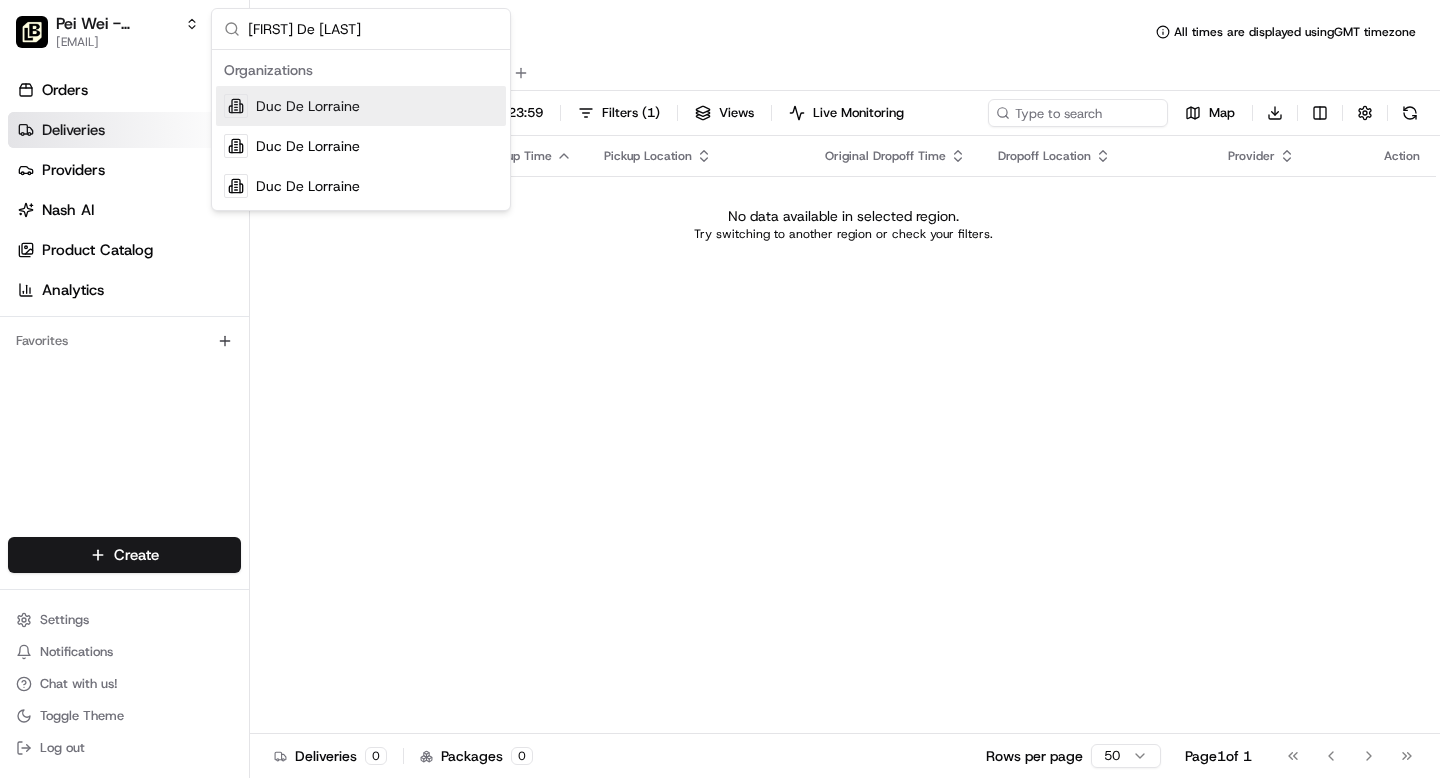 type on "[FIRST] De [LAST]" 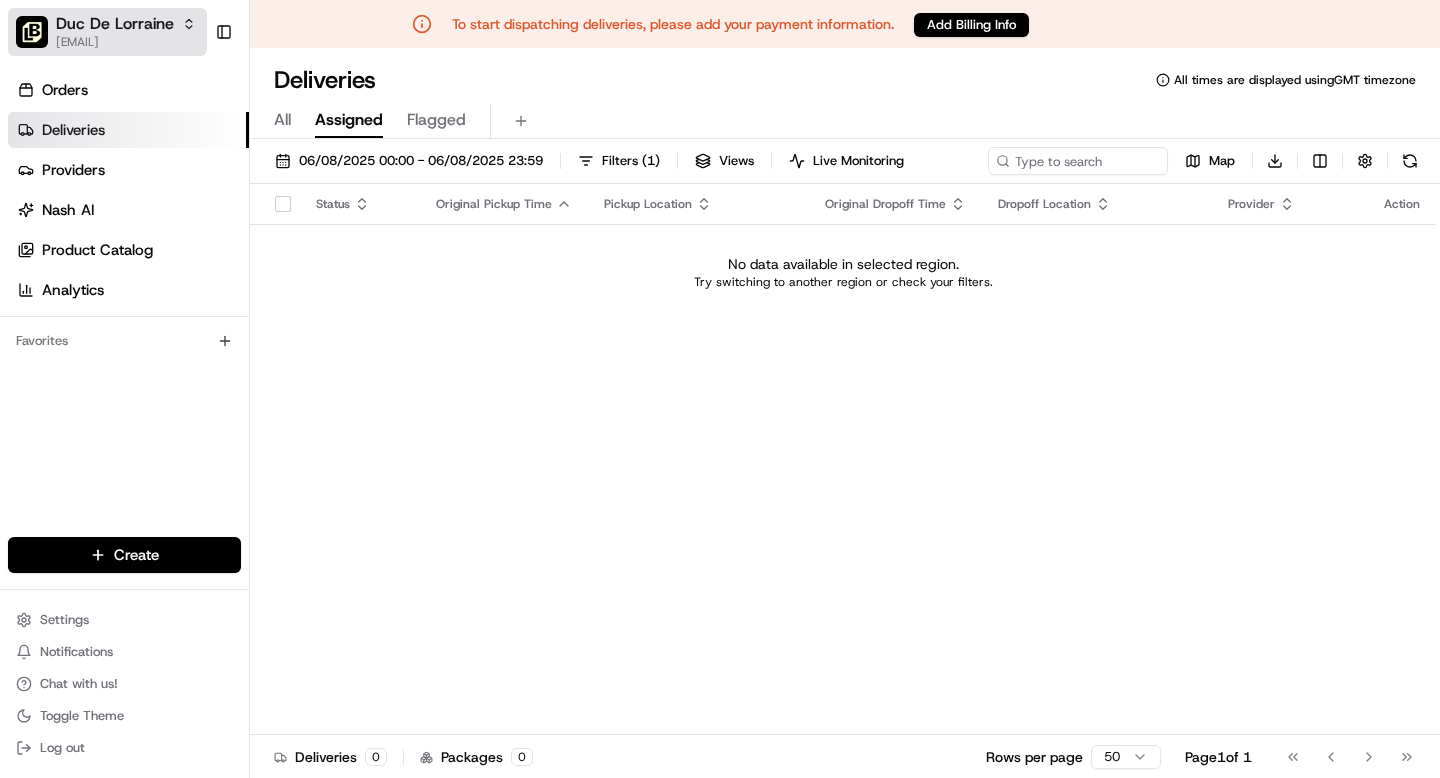 click on "[EMAIL]" at bounding box center (126, 42) 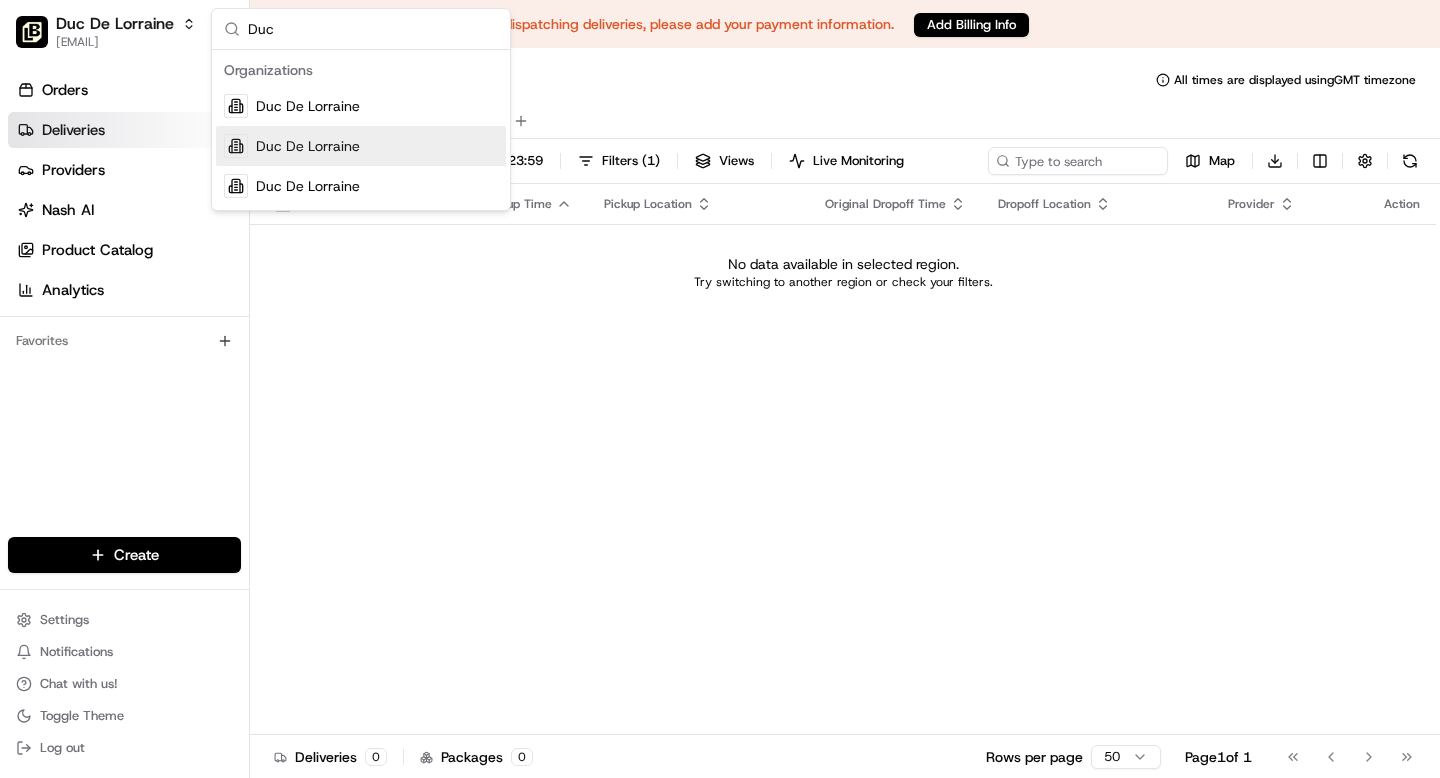type on "Duc" 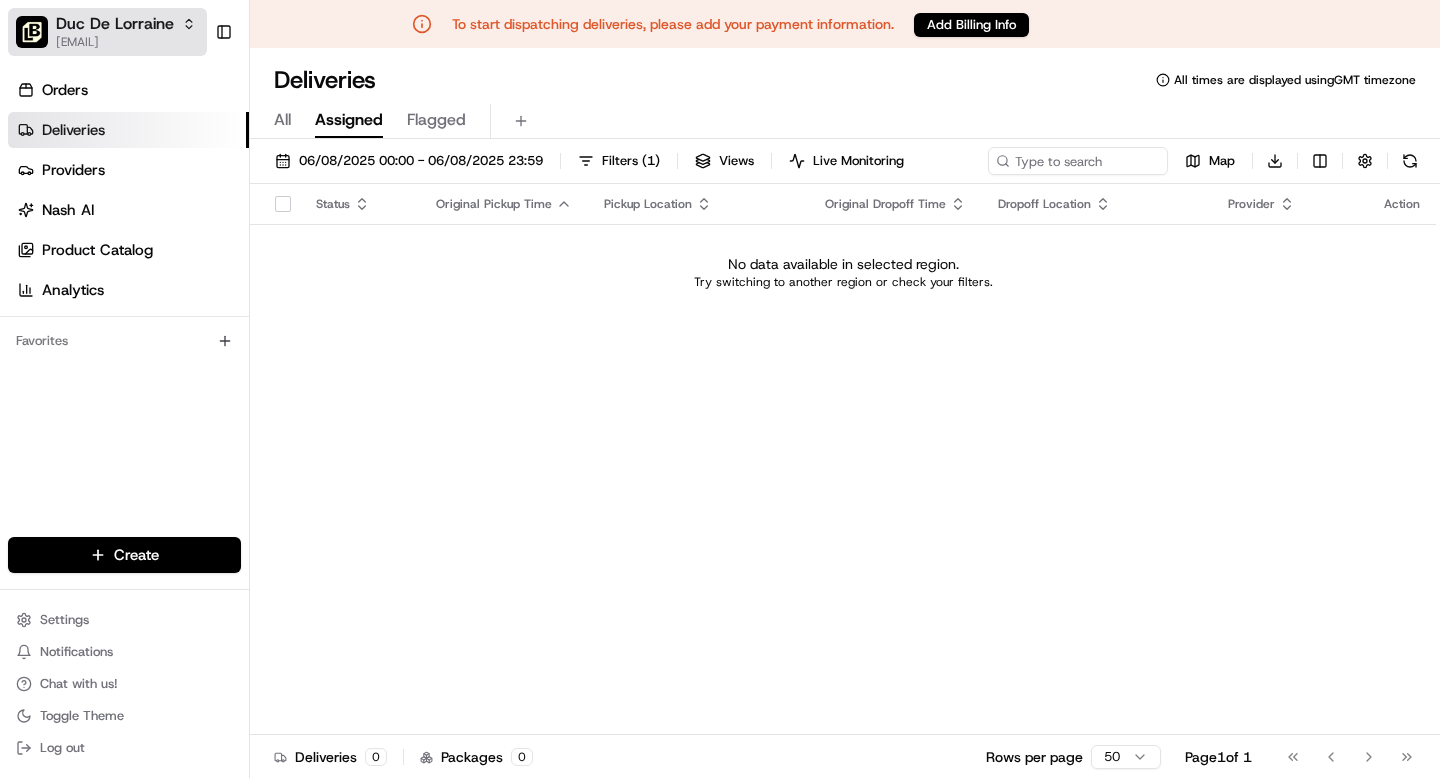 click on "[EMAIL]" at bounding box center (126, 42) 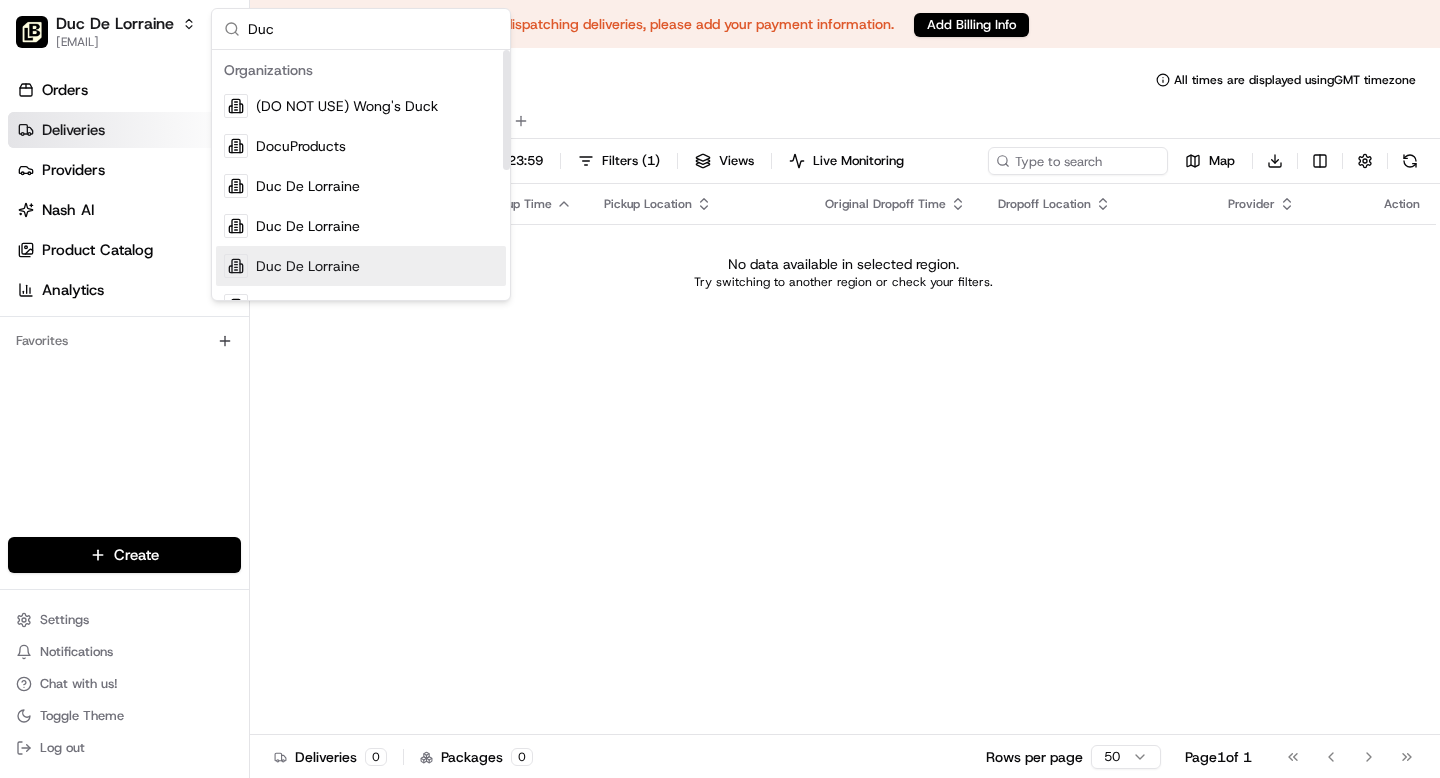 type on "Duc" 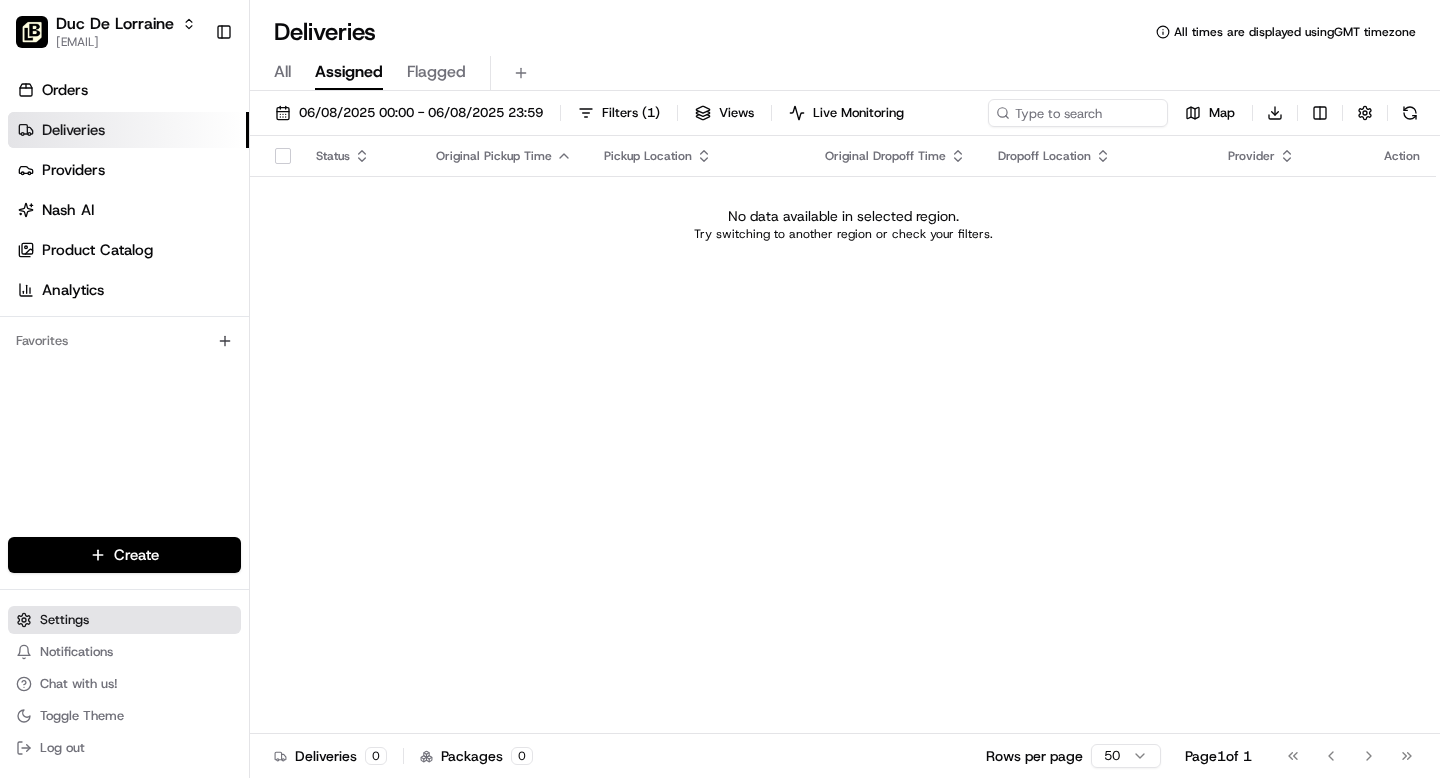 click on "Settings" at bounding box center (64, 620) 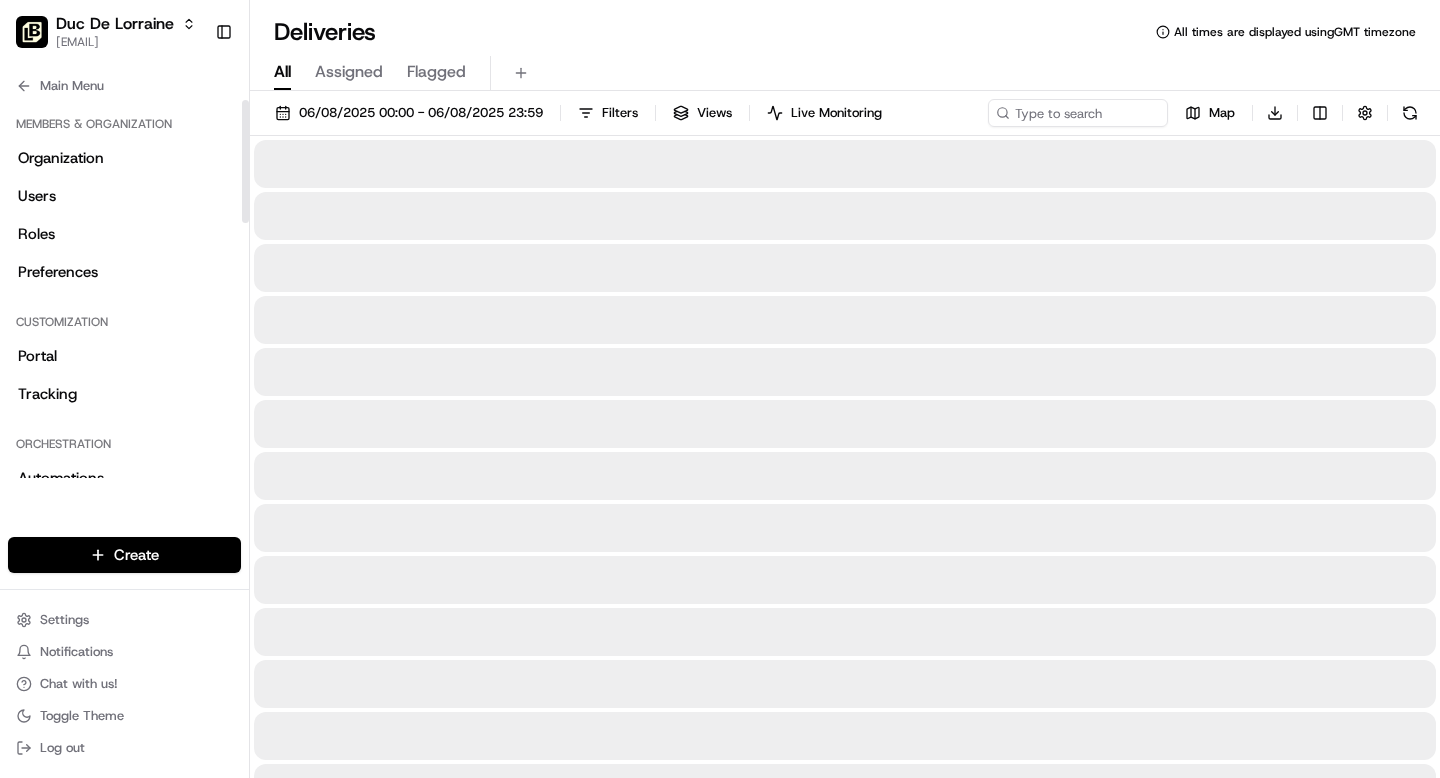 click on "All" at bounding box center (282, 72) 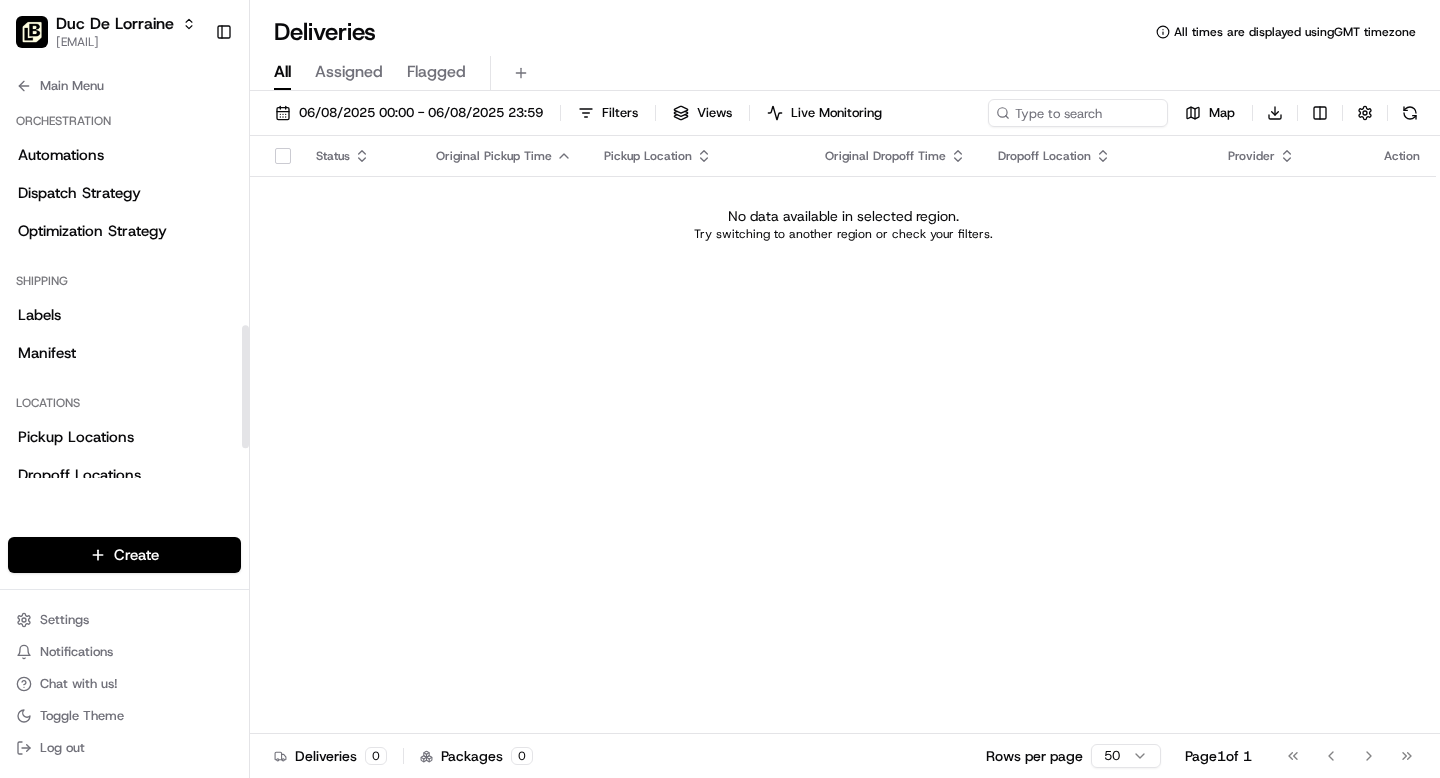 scroll, scrollTop: 788, scrollLeft: 0, axis: vertical 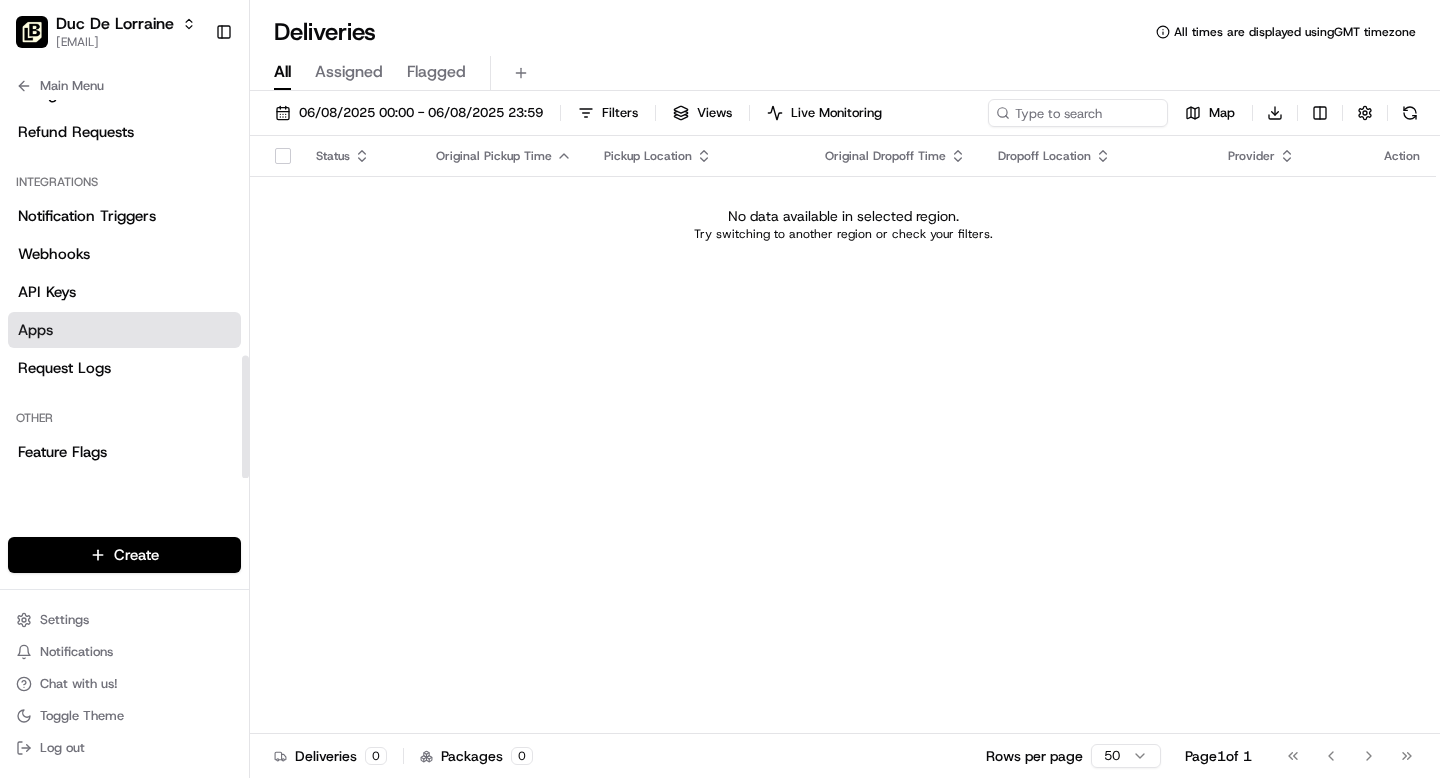 click on "Apps" at bounding box center (35, 330) 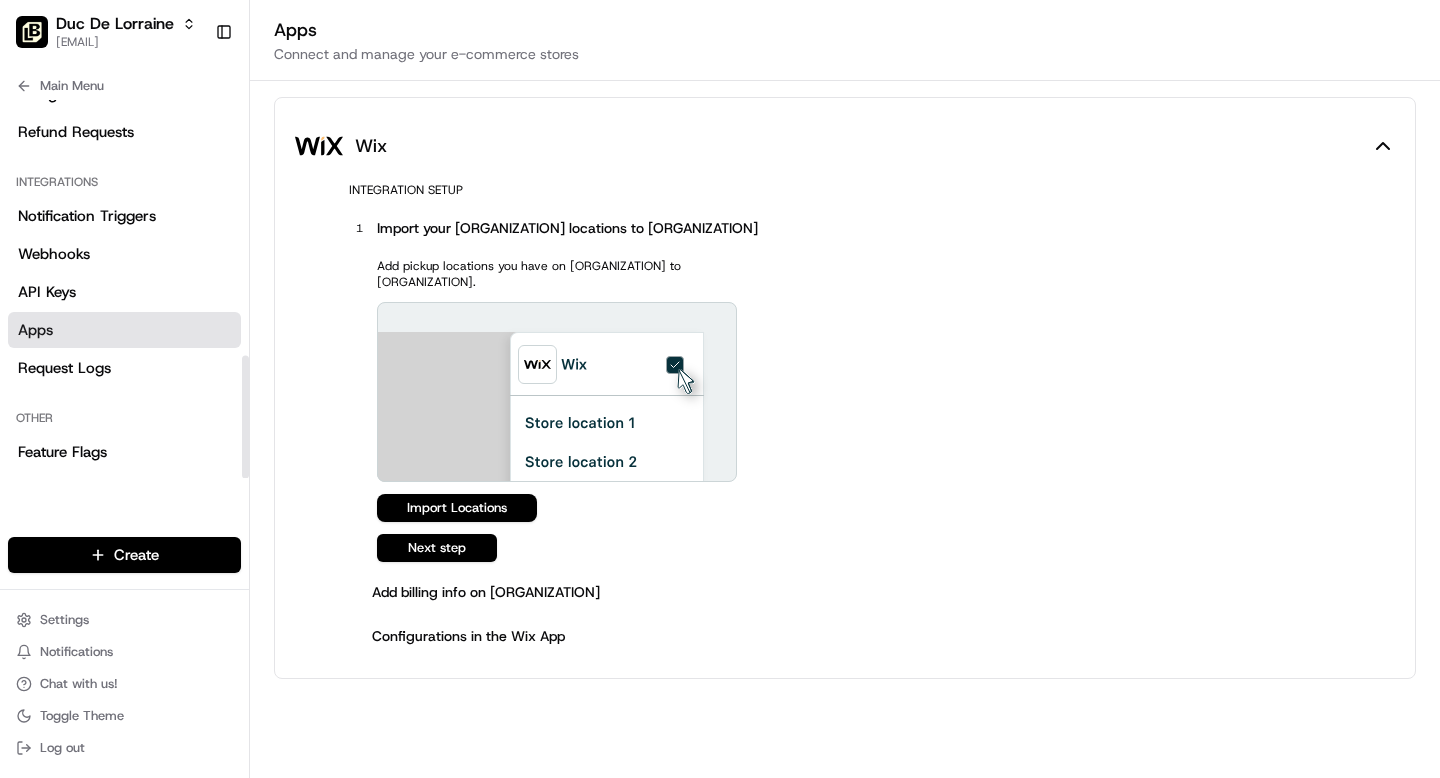 click on "Apps" at bounding box center (35, 330) 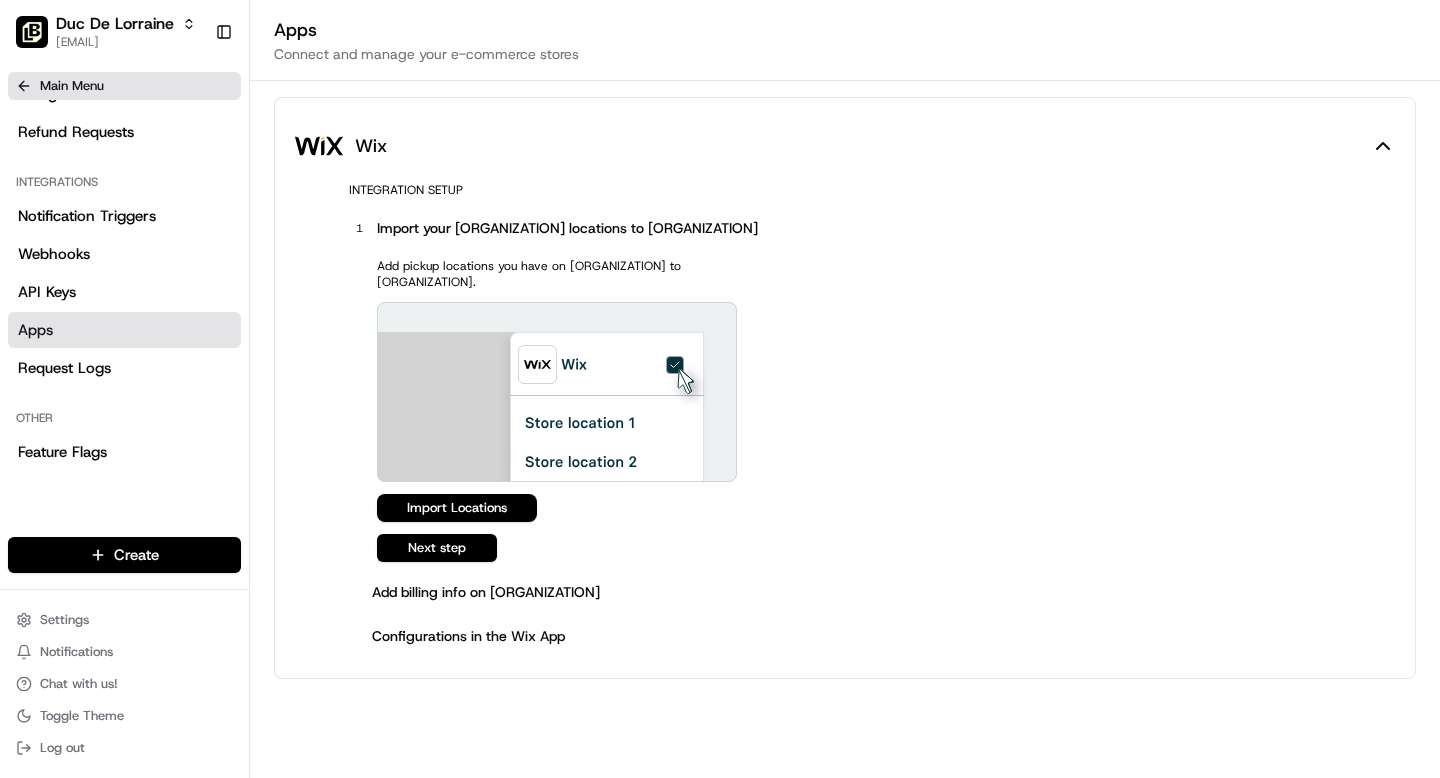 click 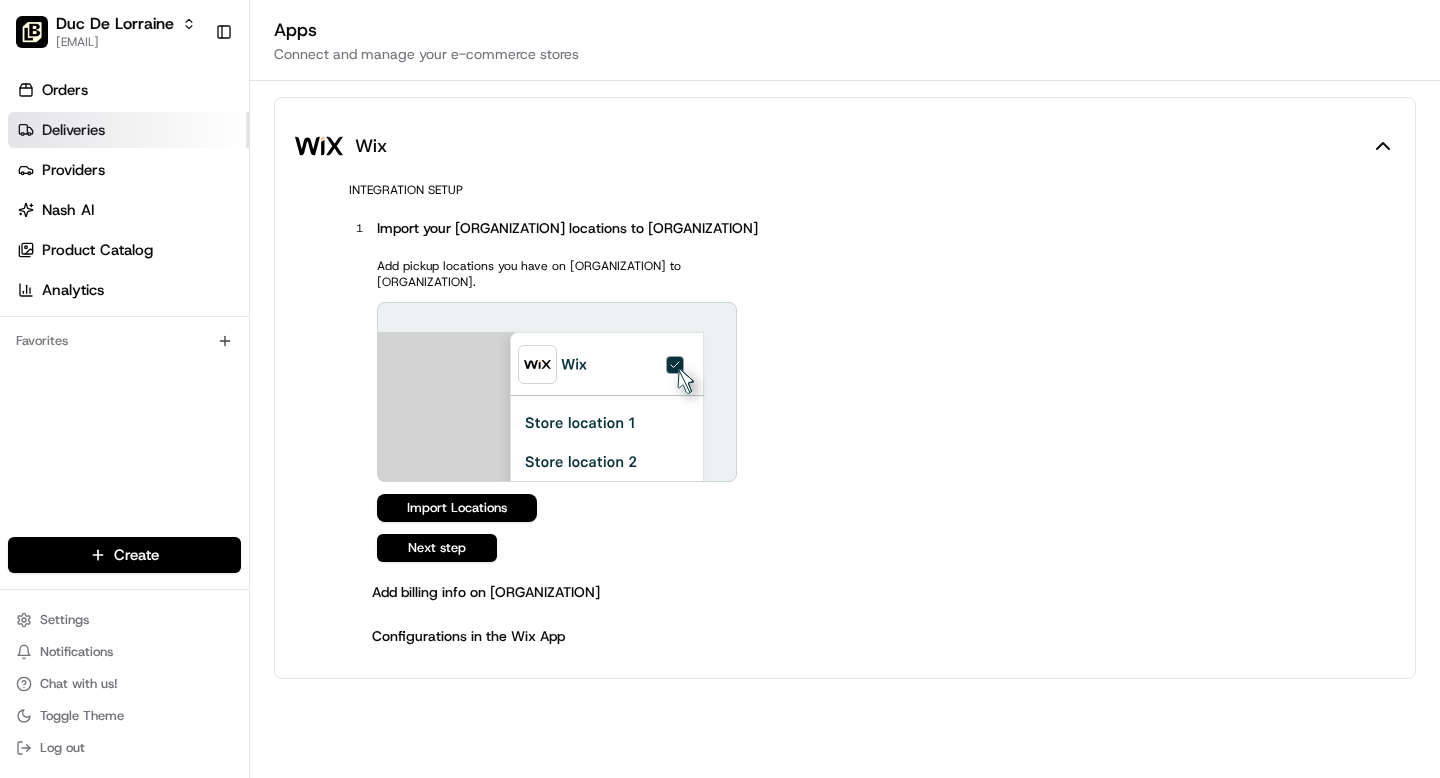 click on "Deliveries" at bounding box center (73, 130) 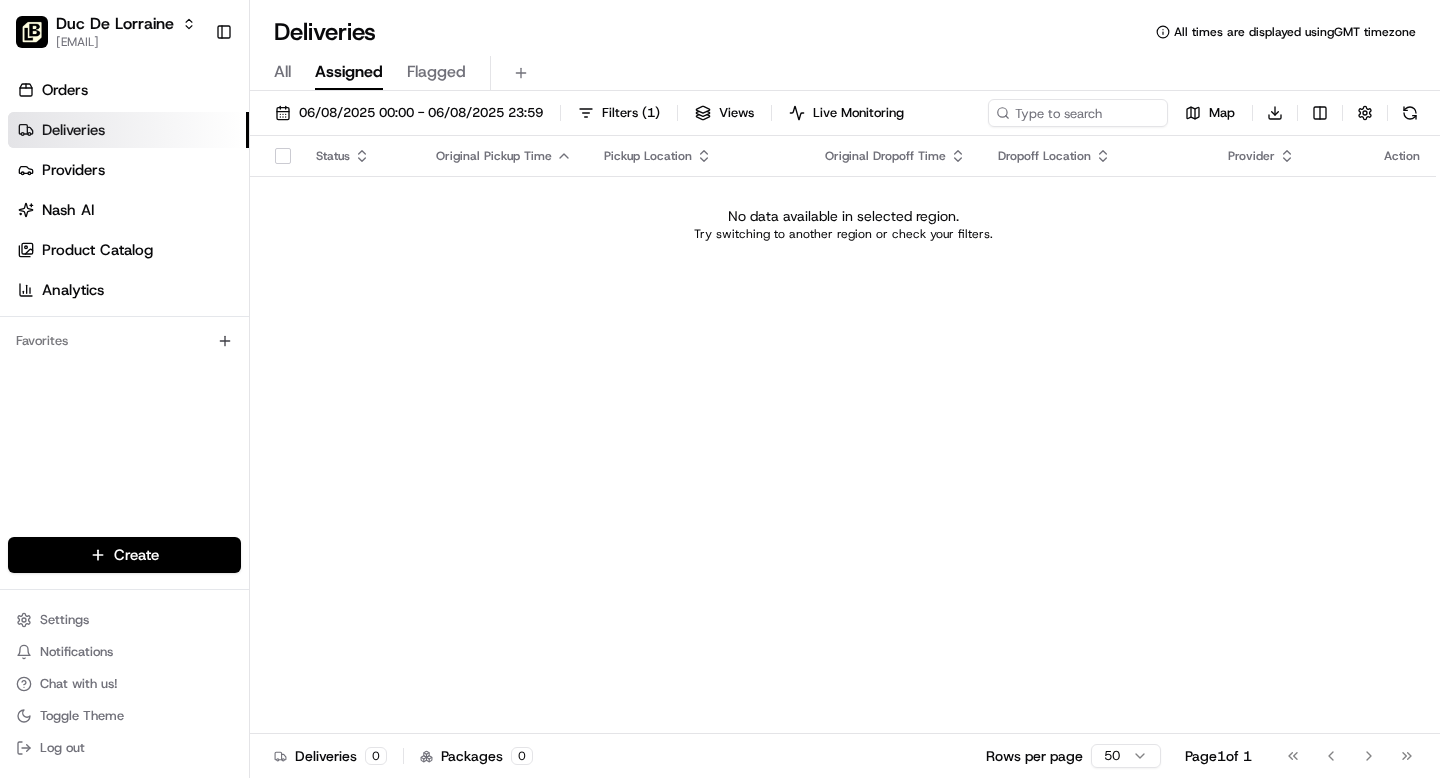 click on "All" at bounding box center (282, 72) 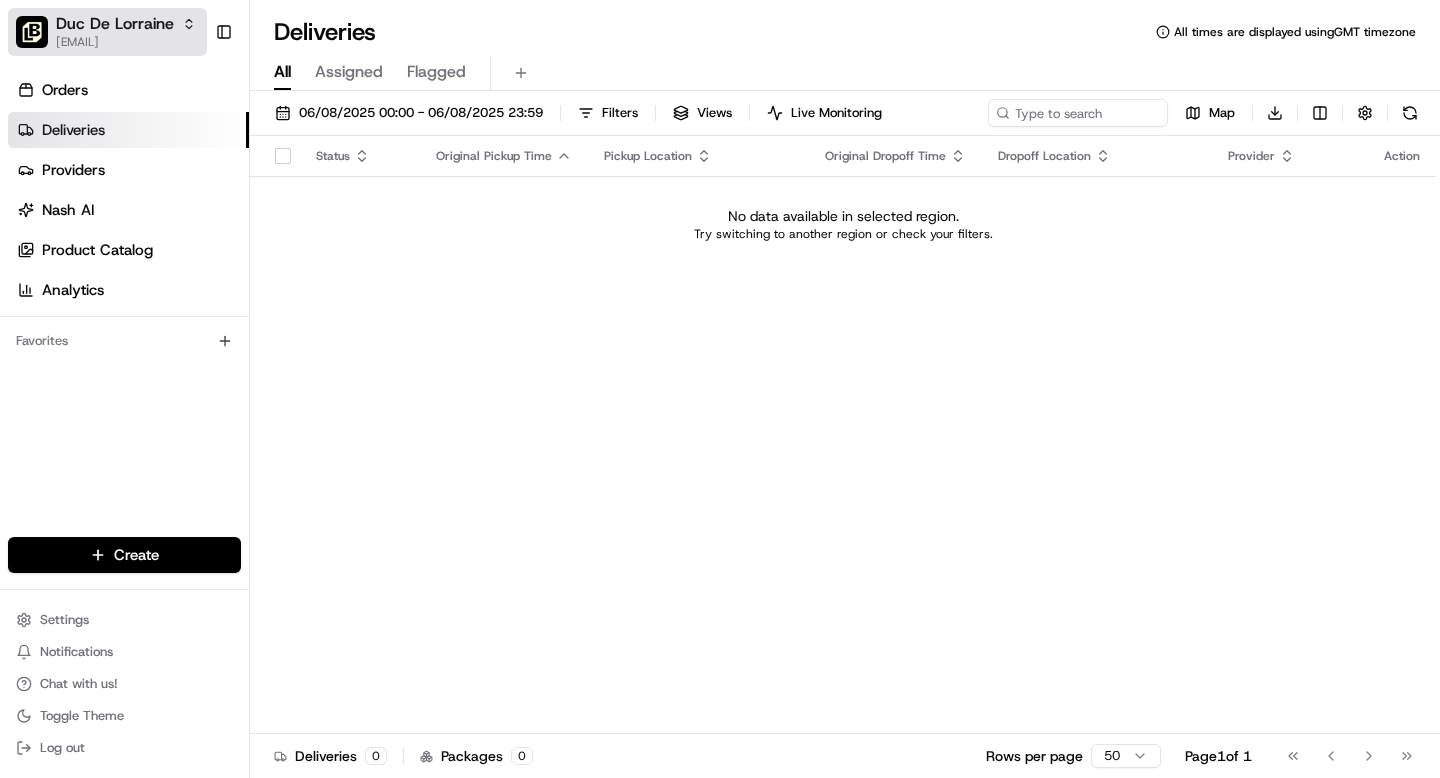 click on "[EMAIL]" at bounding box center (126, 42) 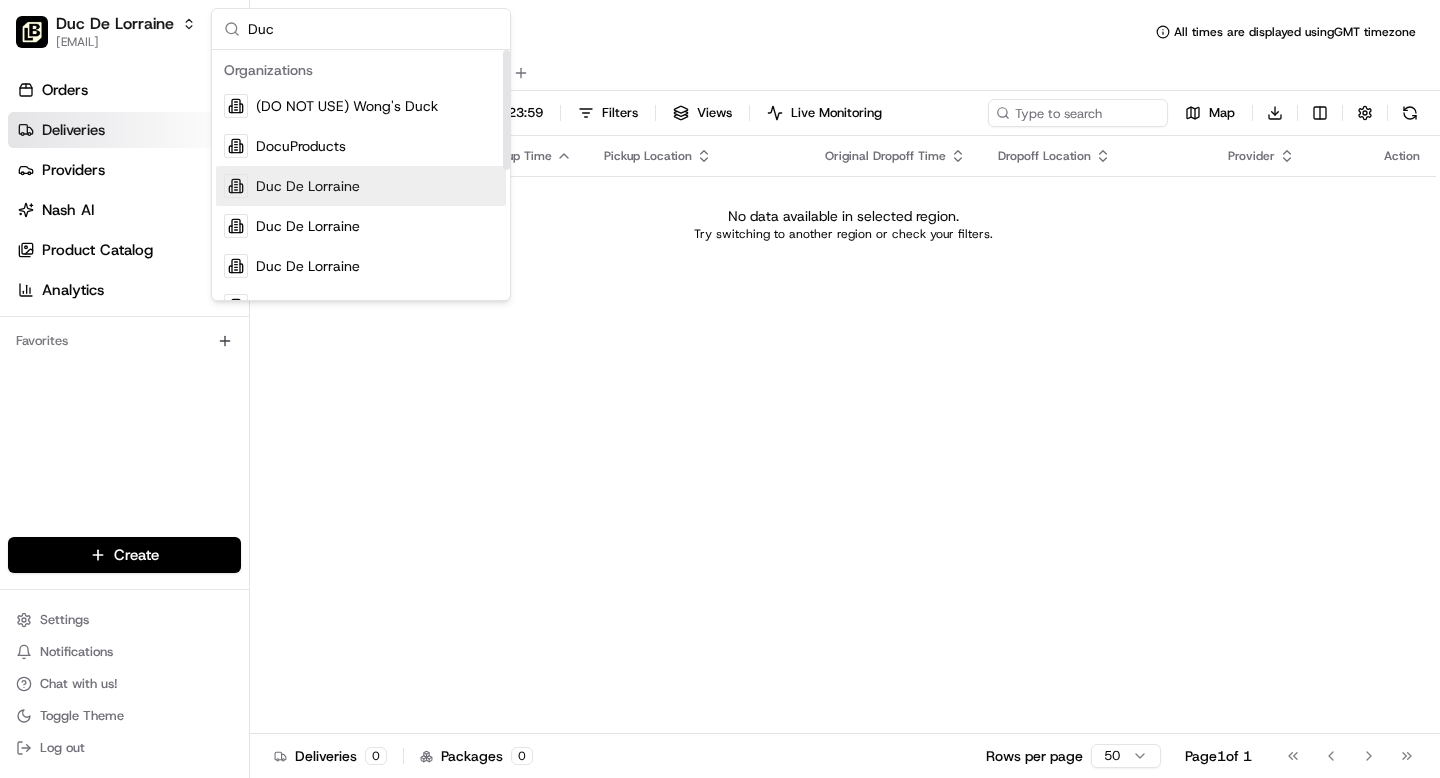 type on "Duc" 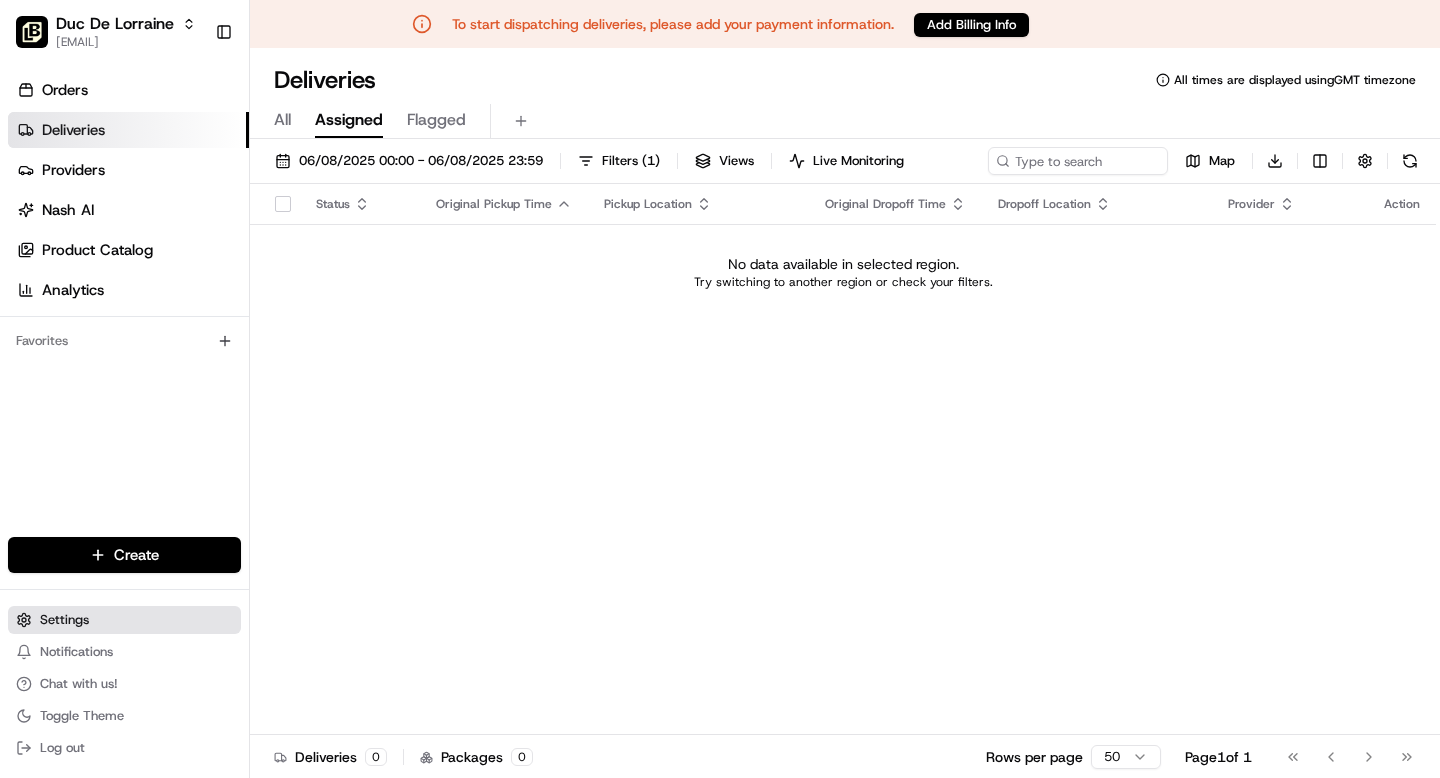 click on "Settings" at bounding box center (64, 620) 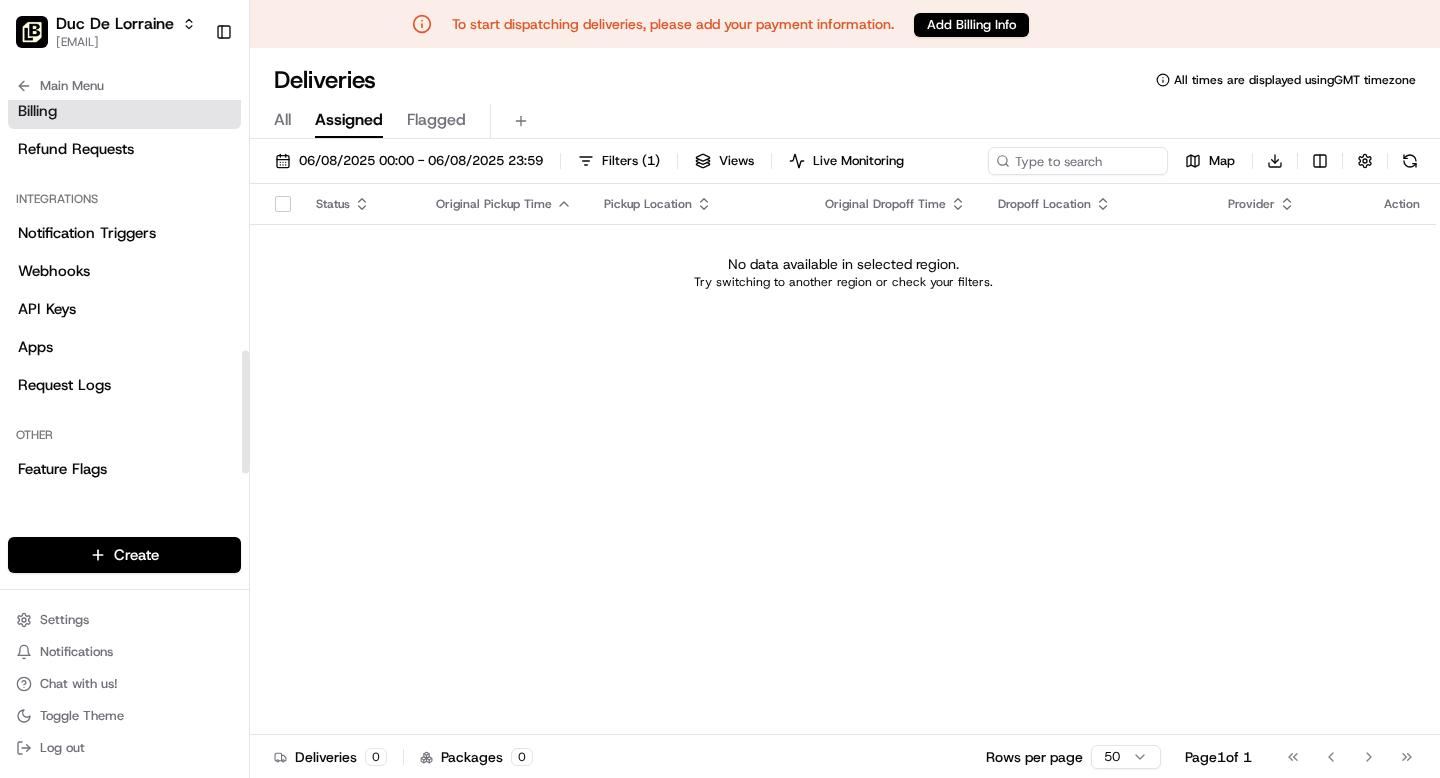 scroll, scrollTop: 777, scrollLeft: 0, axis: vertical 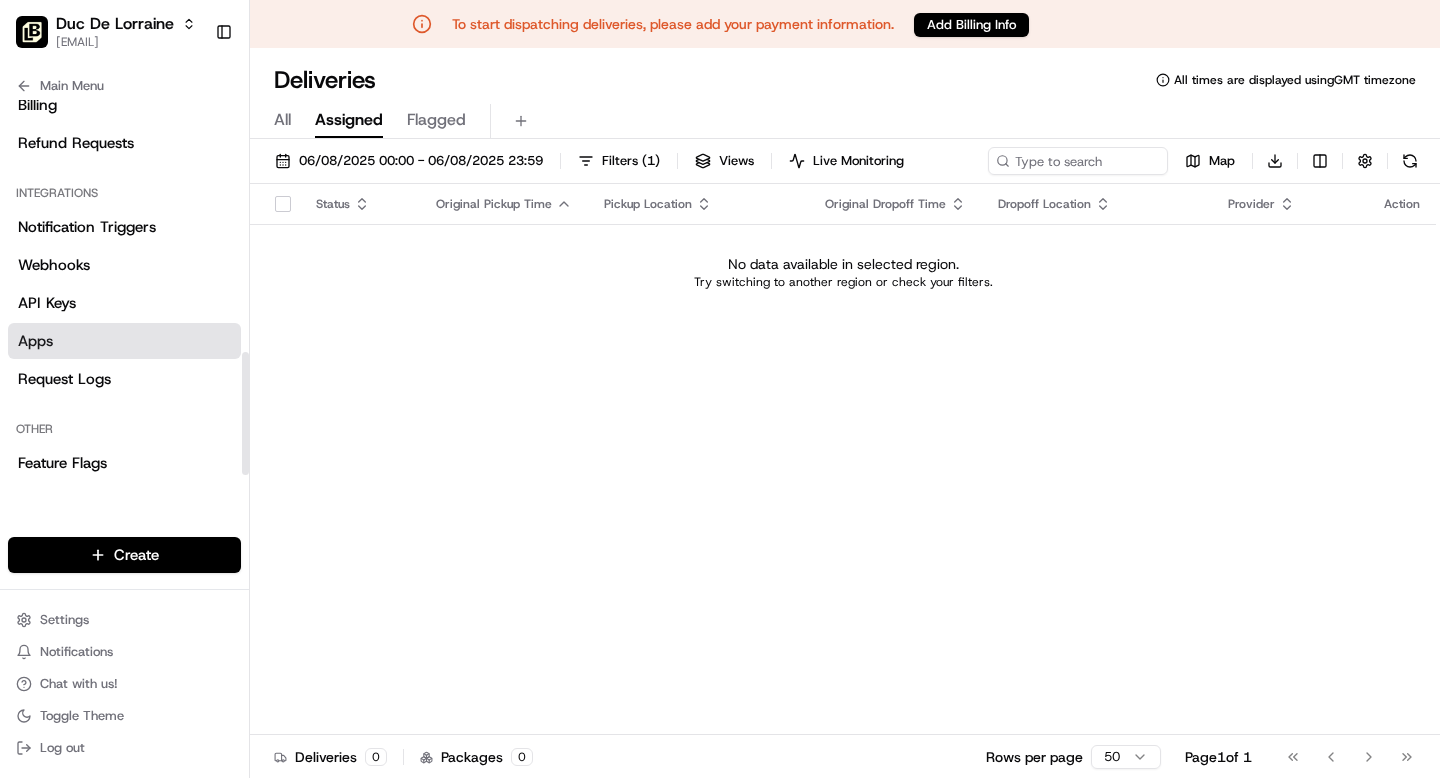 click on "Apps" at bounding box center (124, 341) 